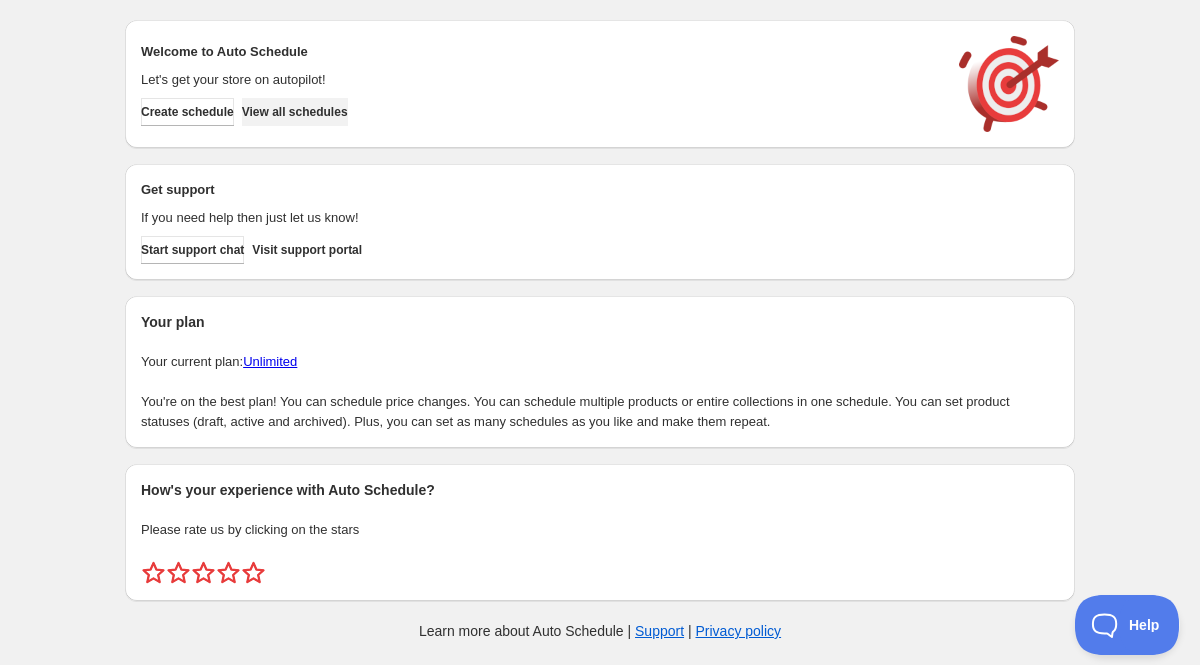 scroll, scrollTop: 0, scrollLeft: 0, axis: both 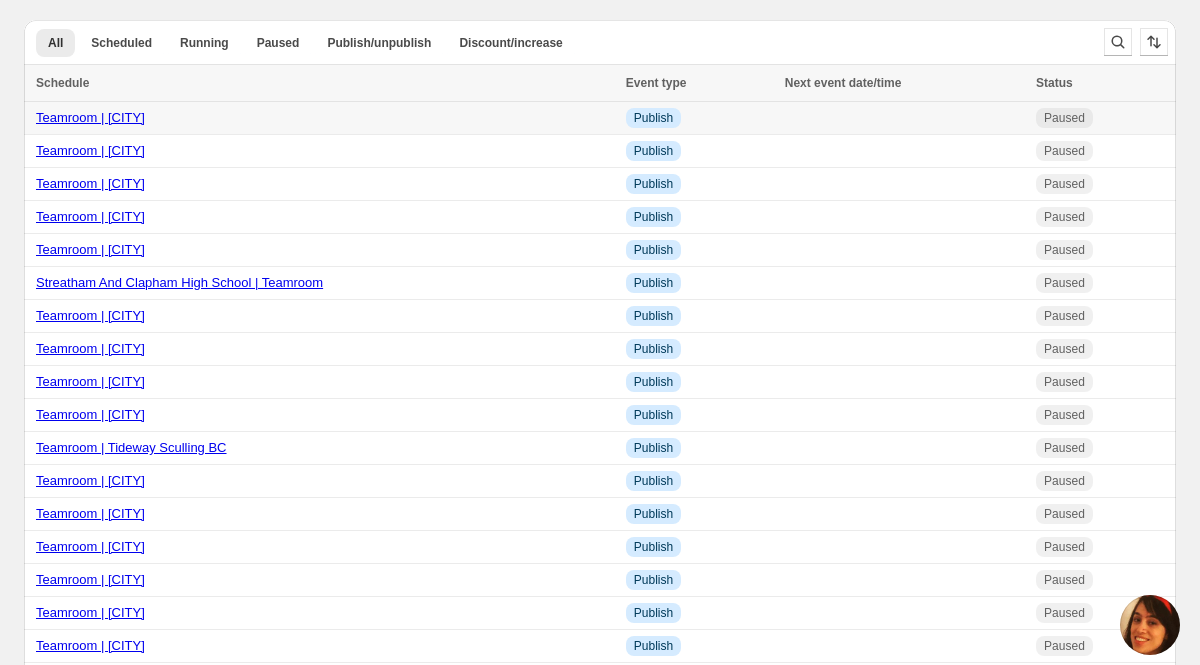 click on "Teamroom | [CITY]" at bounding box center (90, 117) 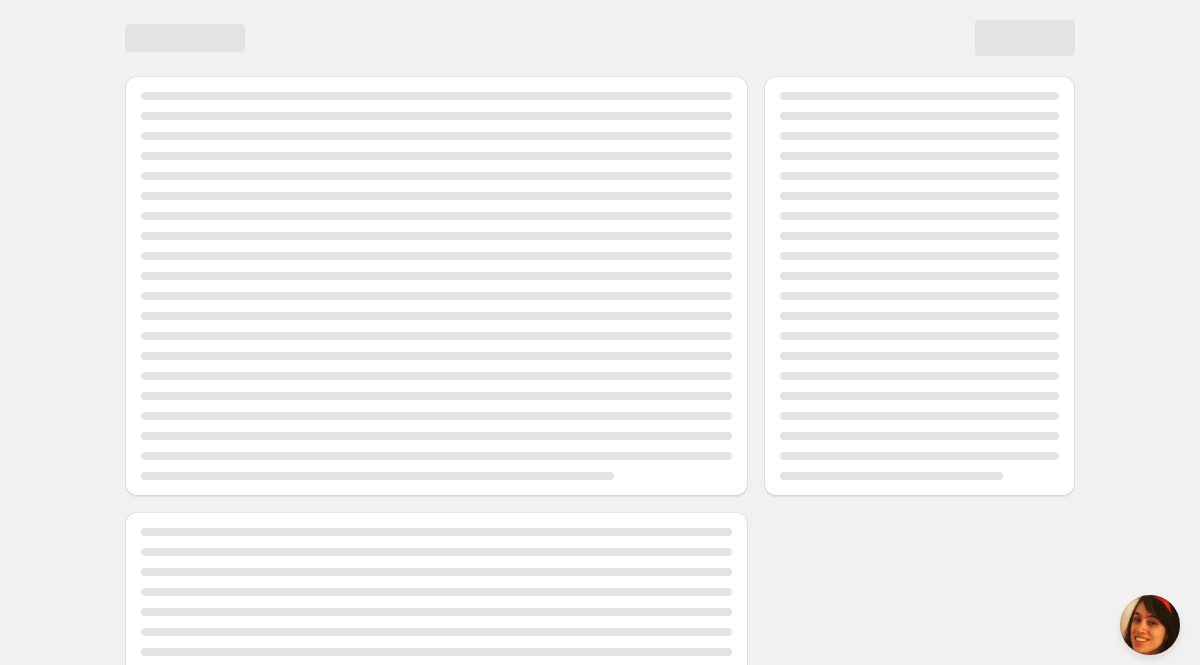 scroll, scrollTop: 0, scrollLeft: 0, axis: both 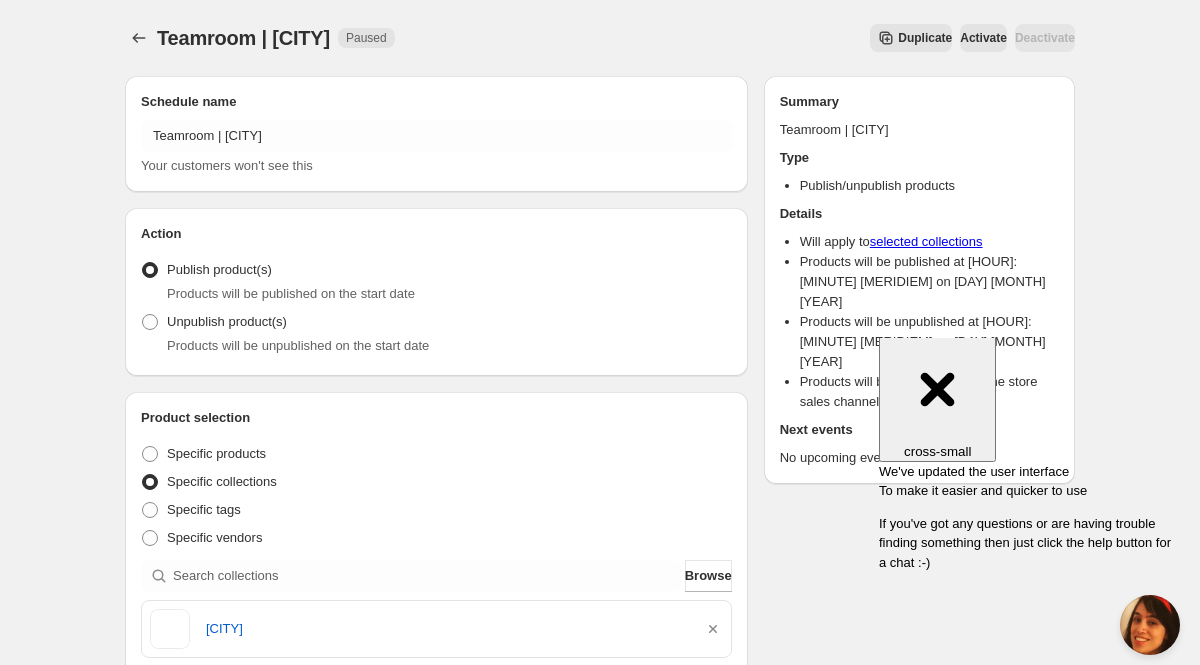 click on "Duplicate" at bounding box center [925, 38] 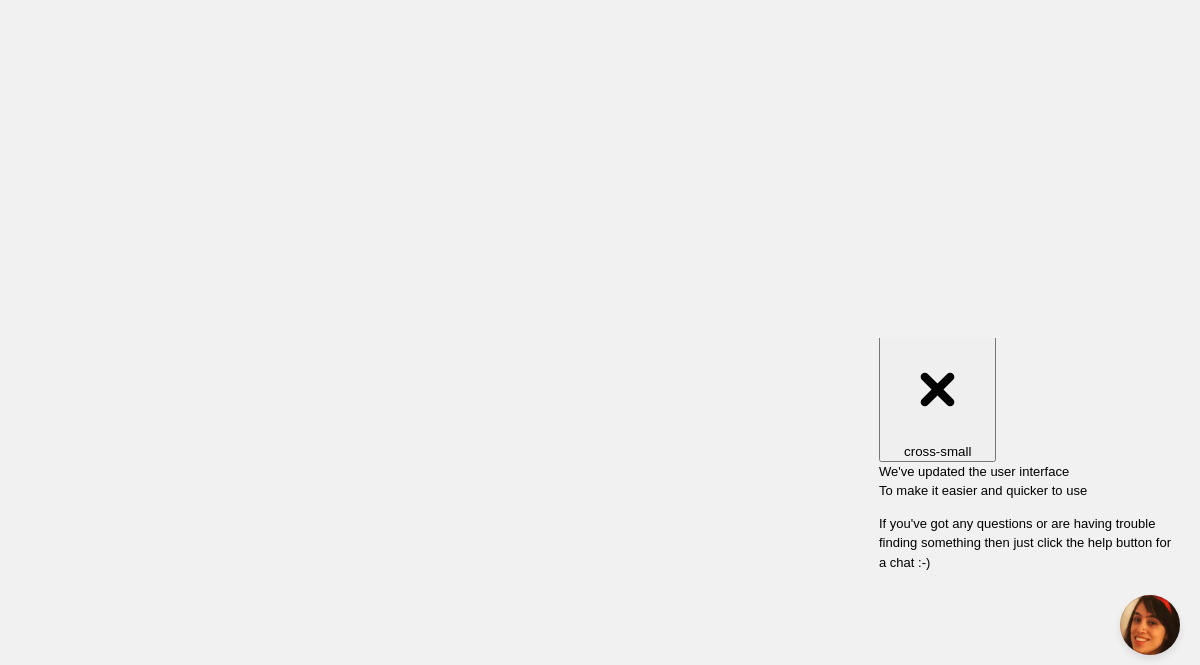click on "Close" at bounding box center (938, 331) 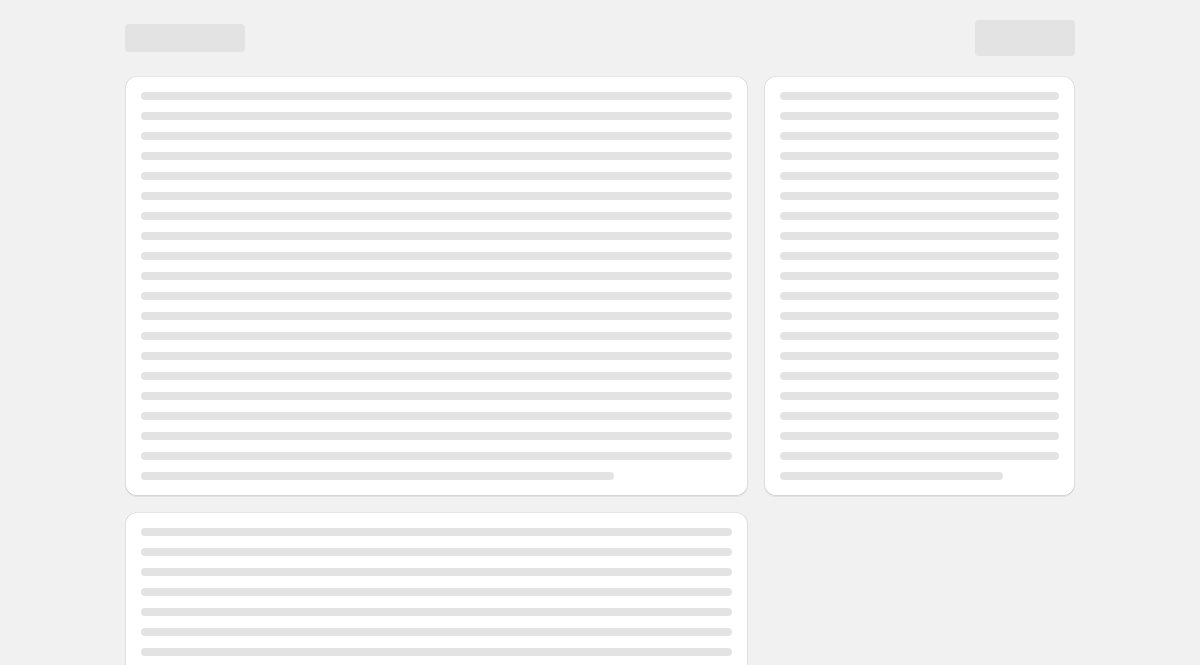 scroll, scrollTop: 0, scrollLeft: 0, axis: both 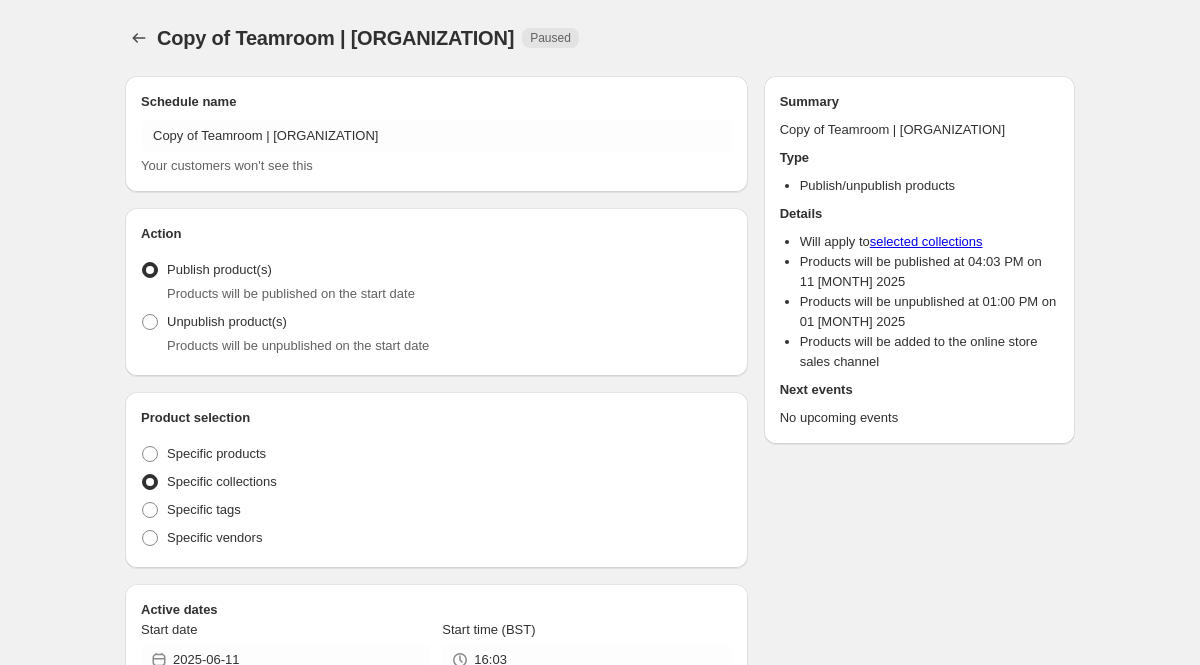 radio on "true" 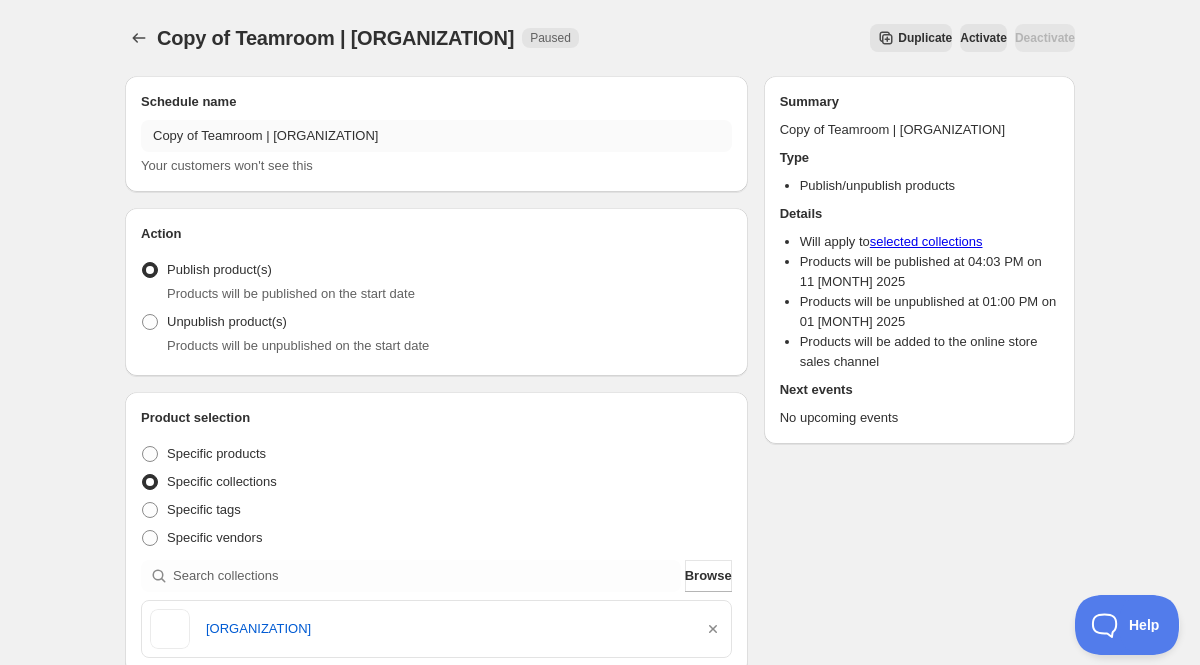 scroll, scrollTop: 0, scrollLeft: 0, axis: both 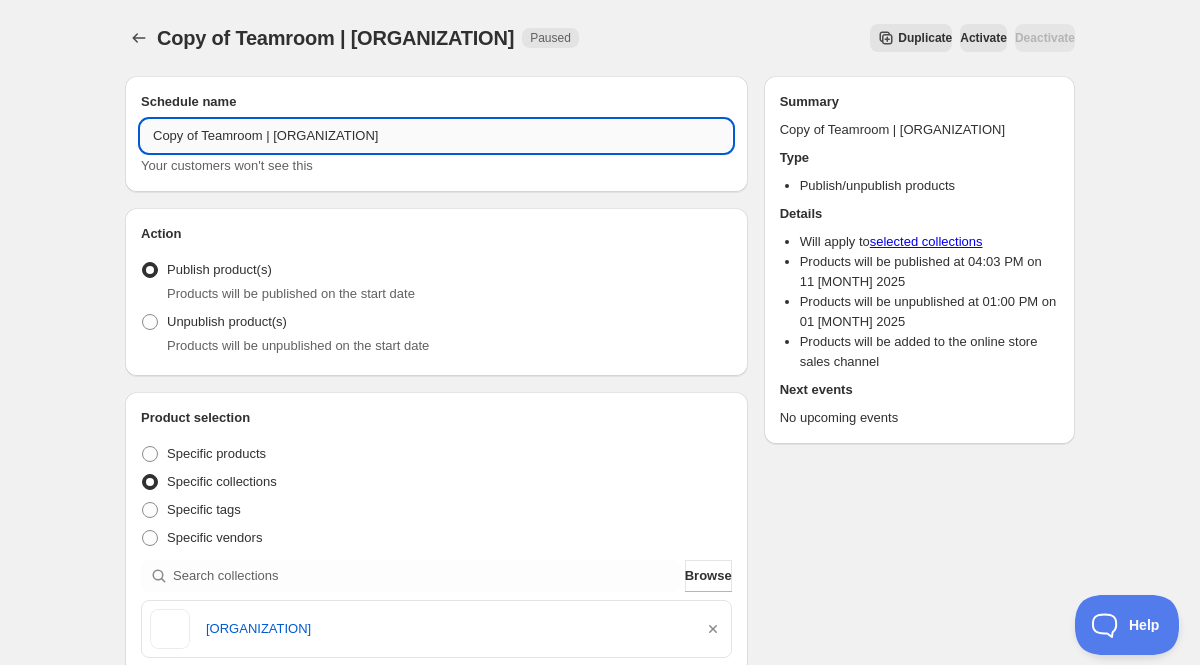 drag, startPoint x: 280, startPoint y: 135, endPoint x: 397, endPoint y: 143, distance: 117.273186 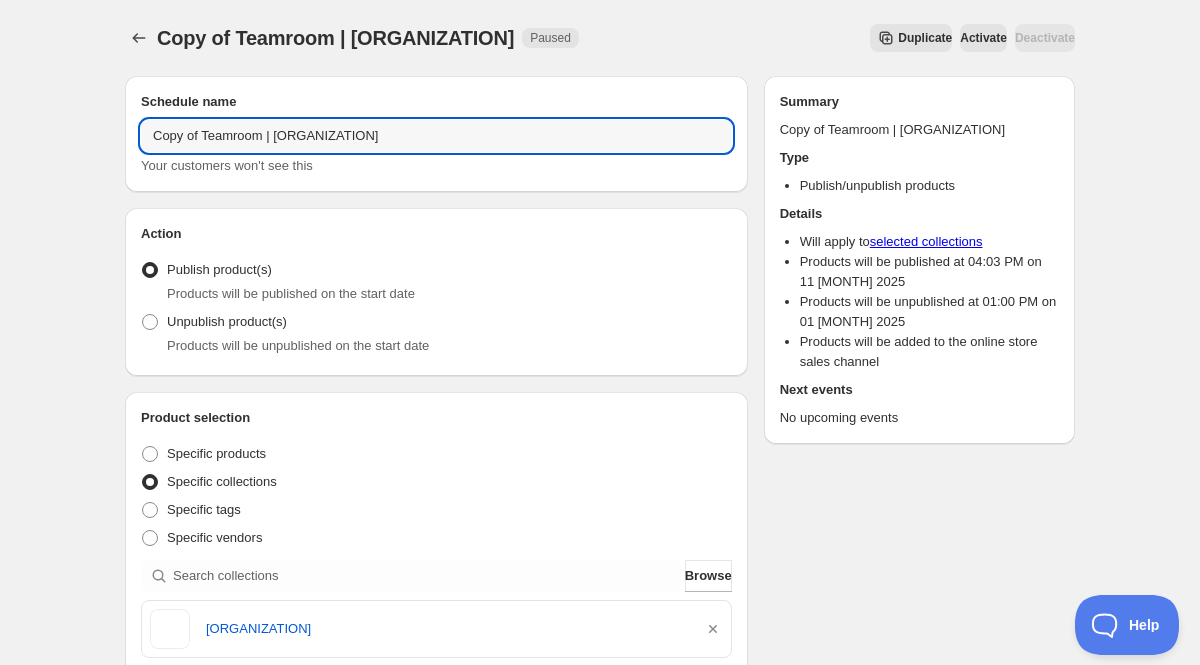 drag, startPoint x: 207, startPoint y: 135, endPoint x: 19, endPoint y: 96, distance: 192.00261 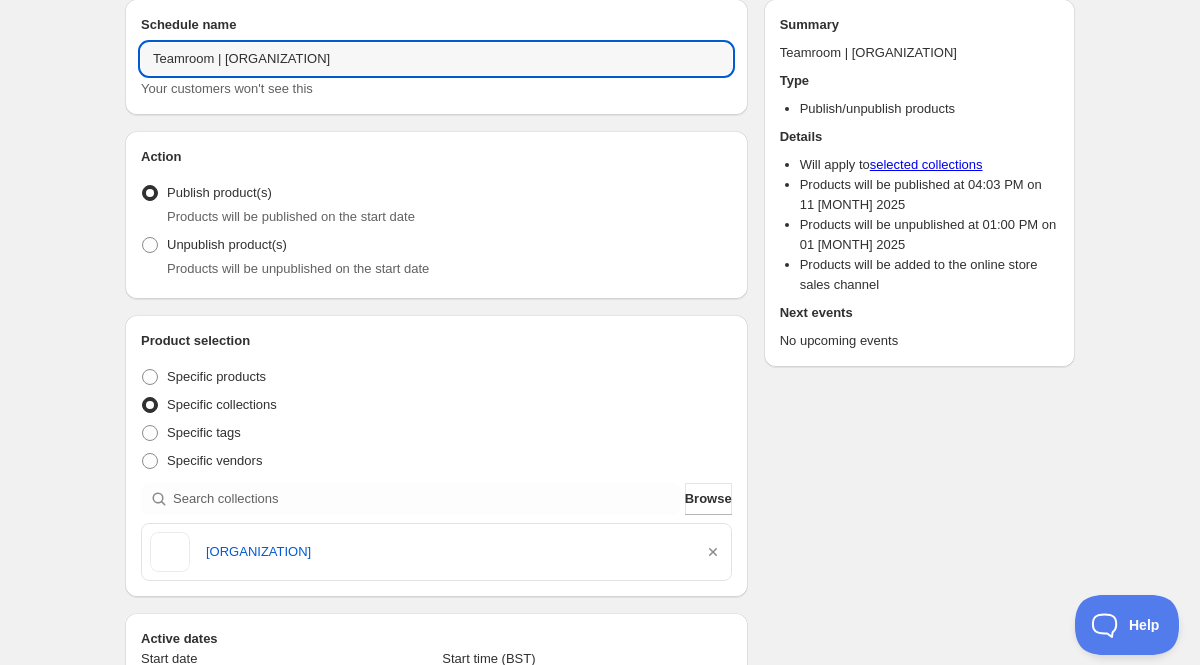 scroll, scrollTop: 139, scrollLeft: 0, axis: vertical 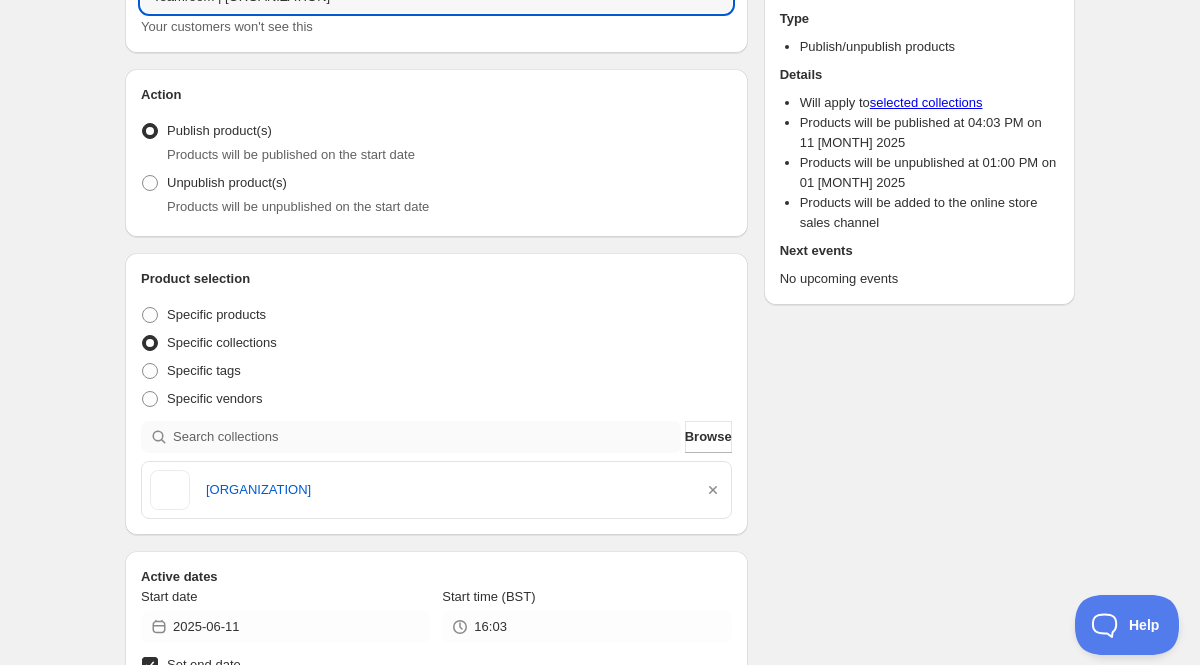 type on "Teamroom | Cincinnati Junior Rowing Club" 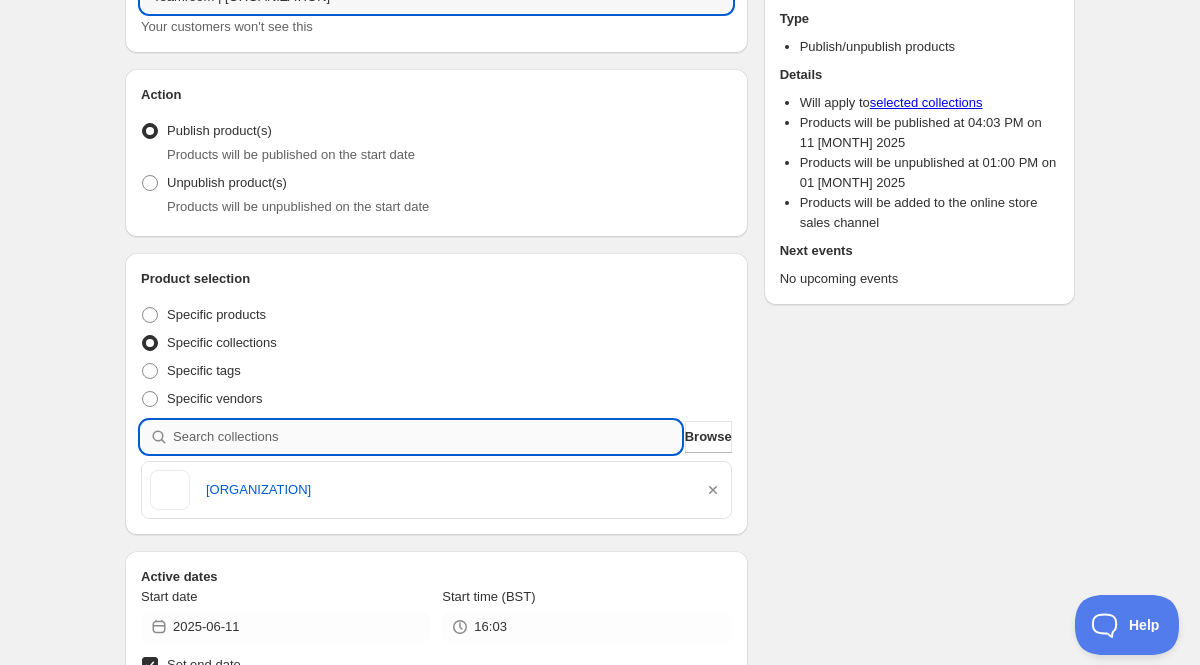 click at bounding box center (427, 437) 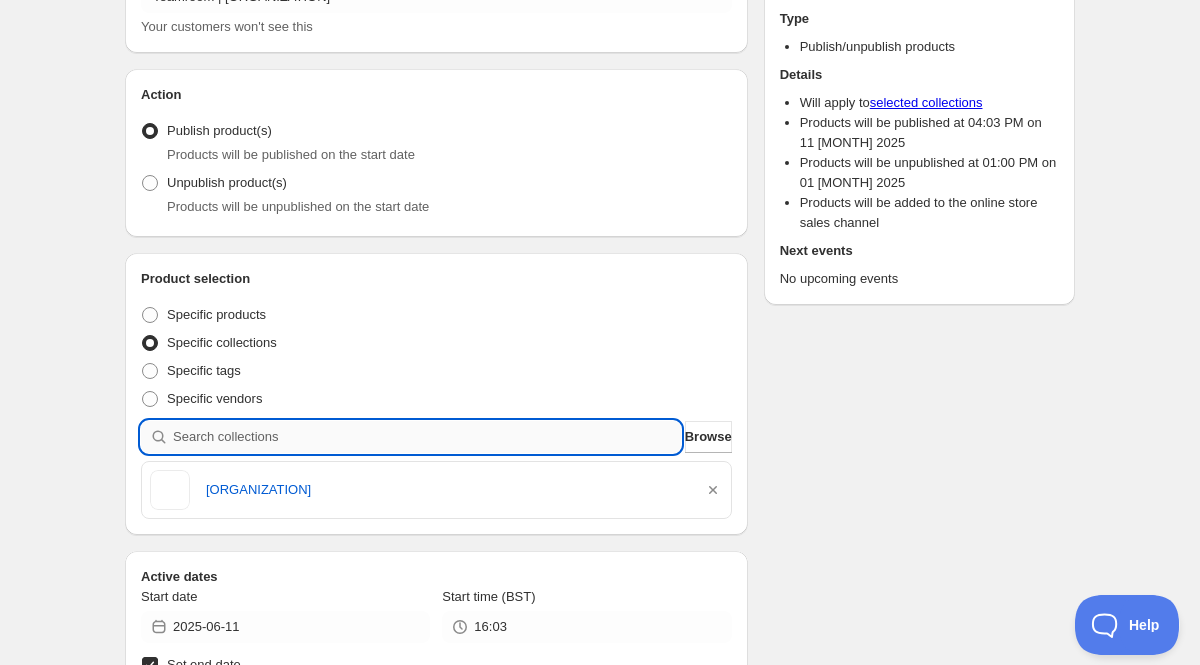 type on "C" 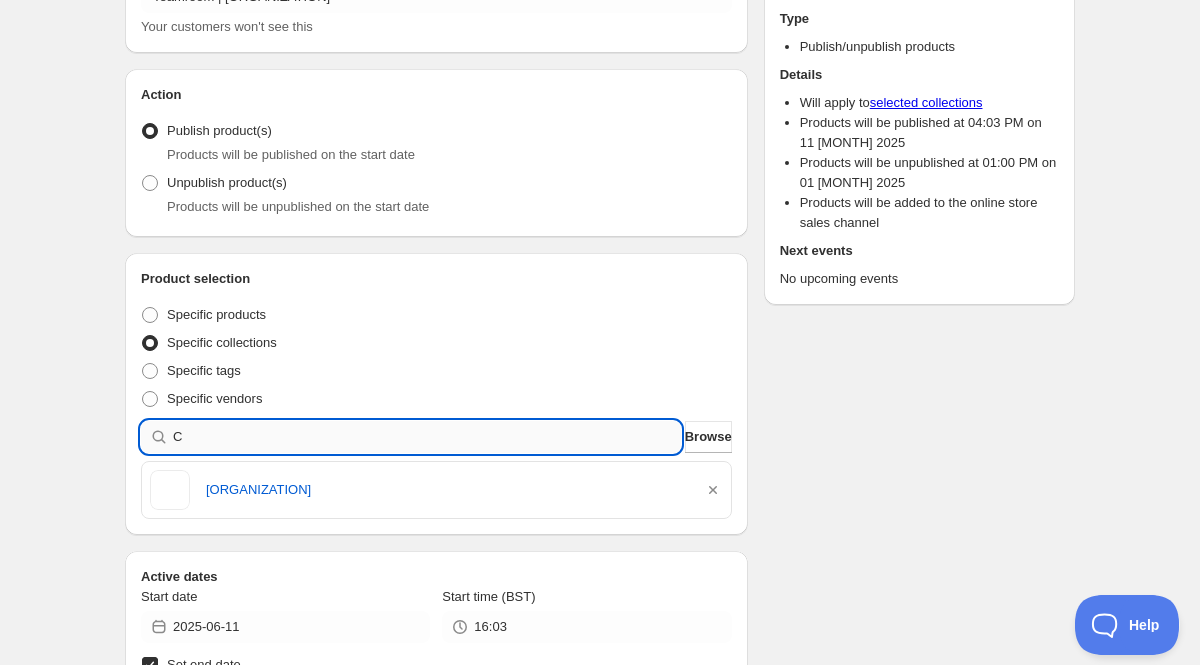 type 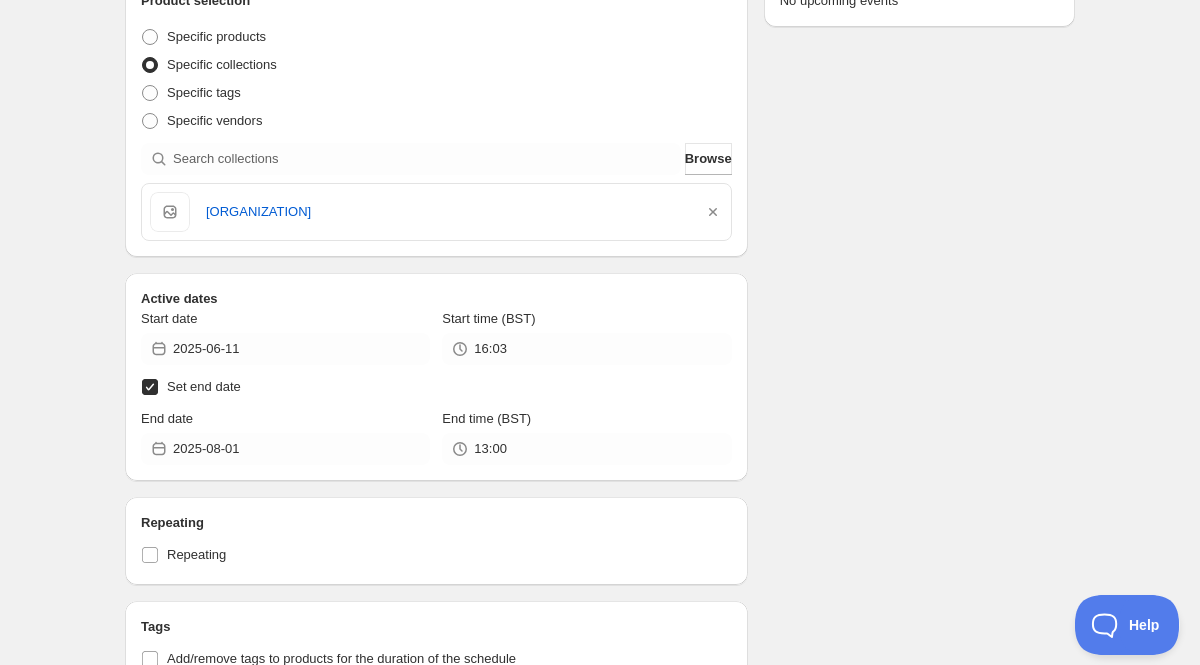 scroll, scrollTop: 457, scrollLeft: 0, axis: vertical 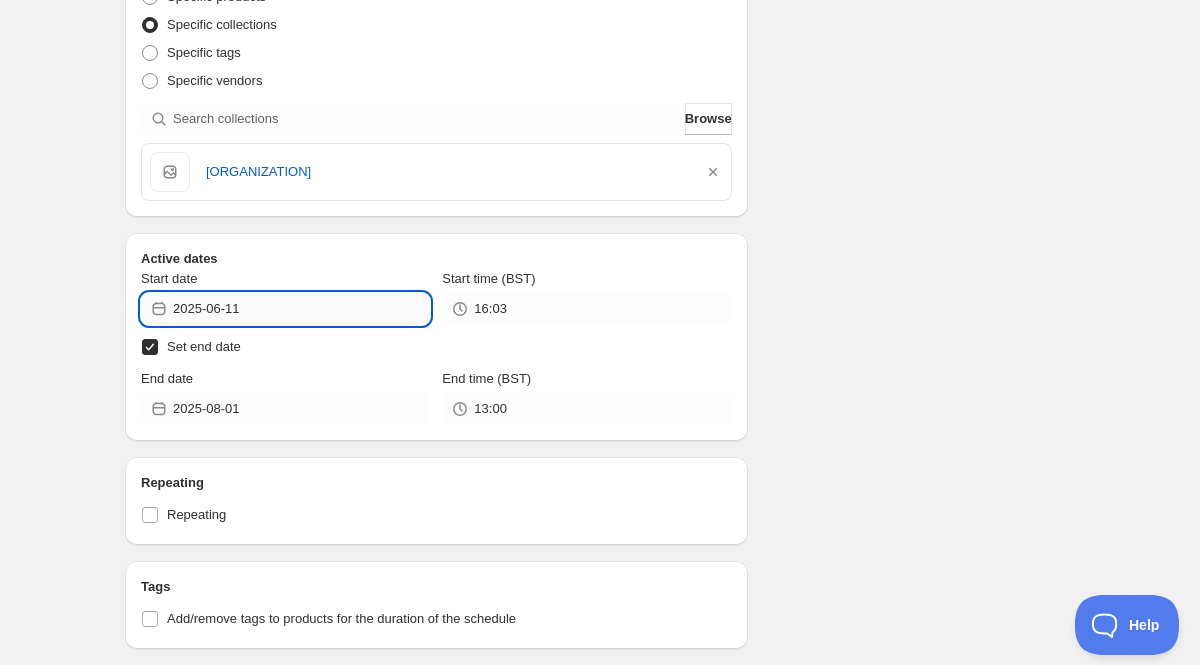 click on "[YEAR]-[MONTH]-[DAY]" at bounding box center [301, 309] 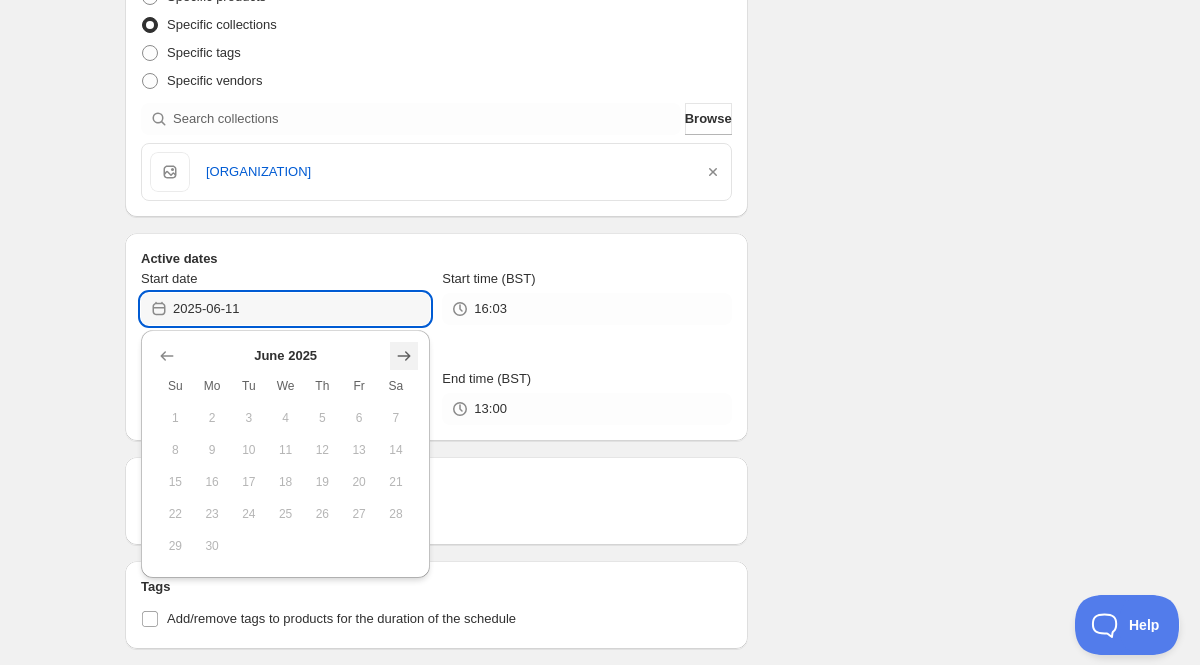 click 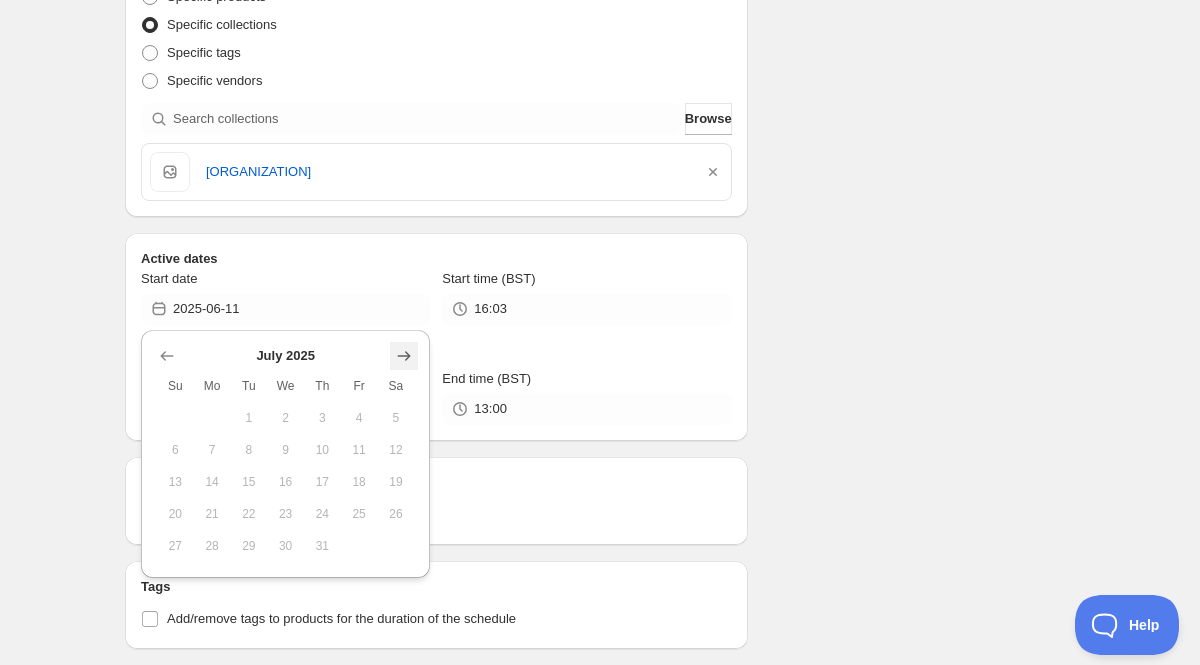 click 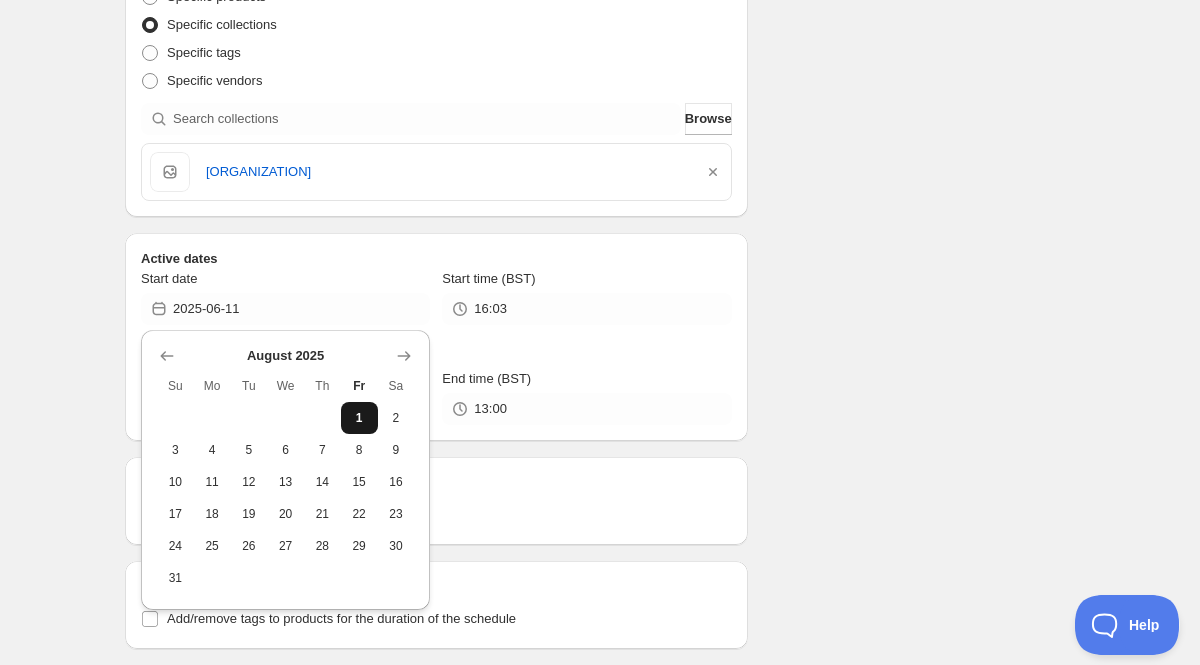 click on "1" at bounding box center (359, 418) 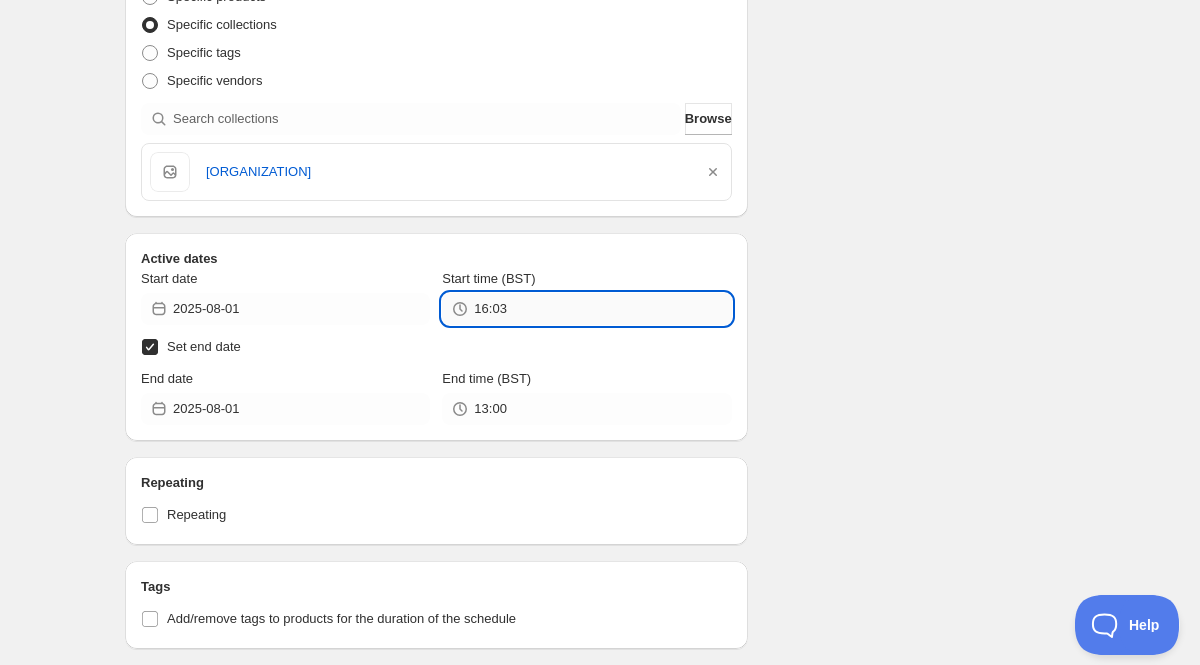 click on "[HOUR]" at bounding box center (602, 309) 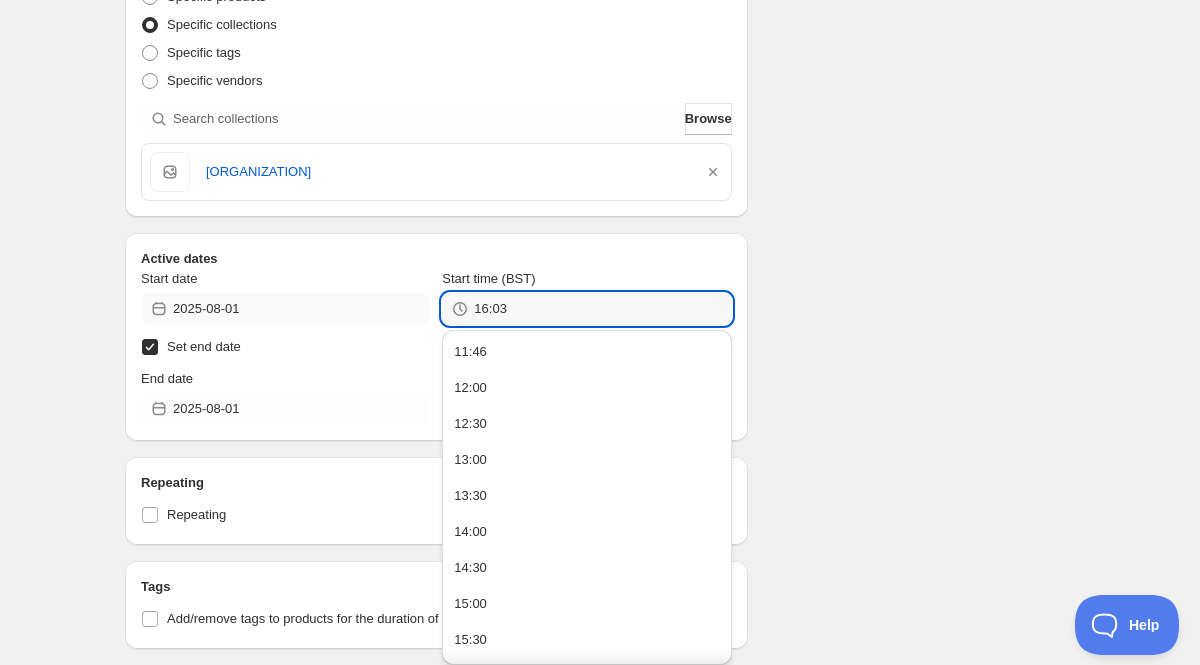 drag, startPoint x: 521, startPoint y: 303, endPoint x: 379, endPoint y: 303, distance: 142 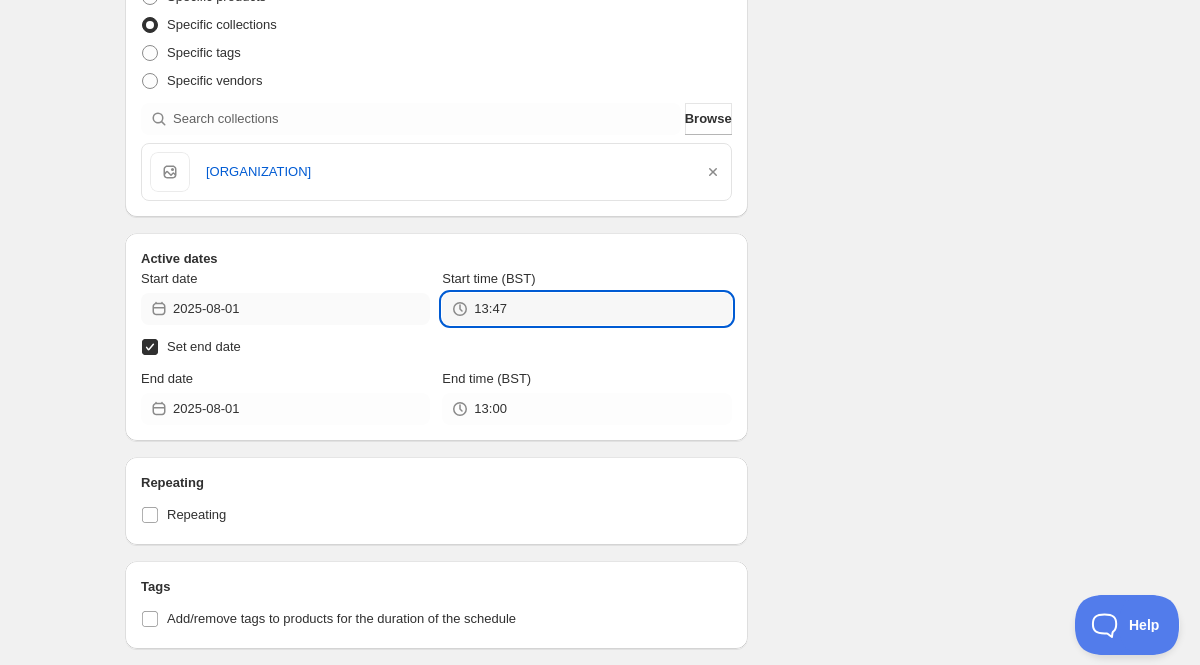 type on "13:47" 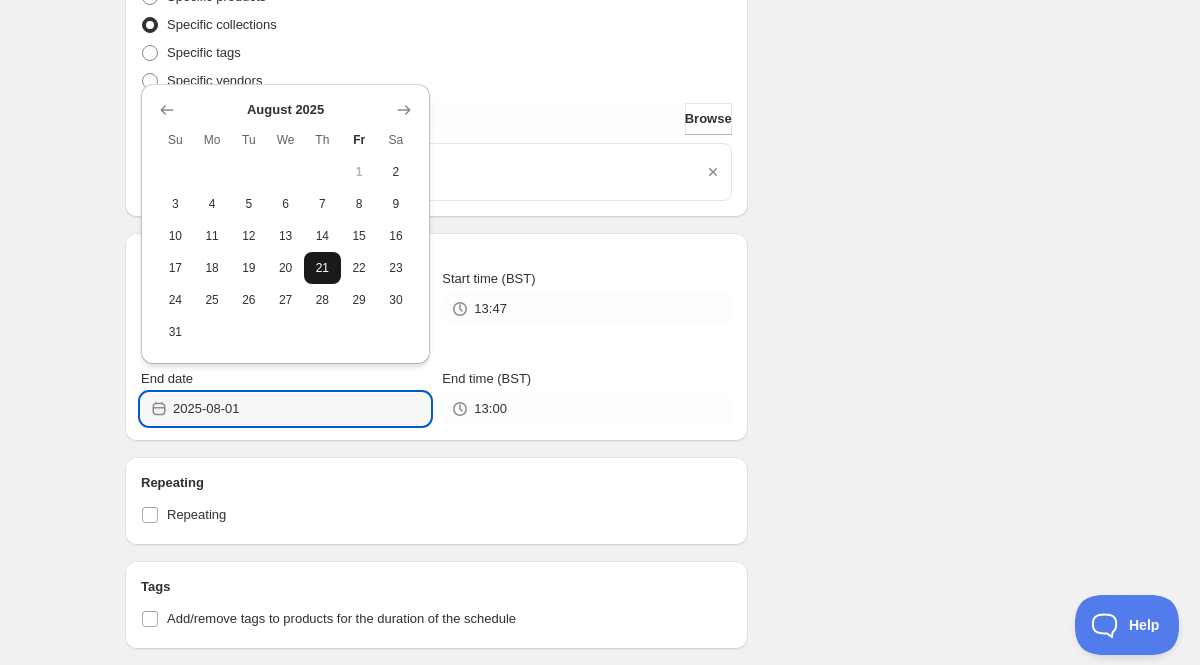 click on "21" at bounding box center (322, 268) 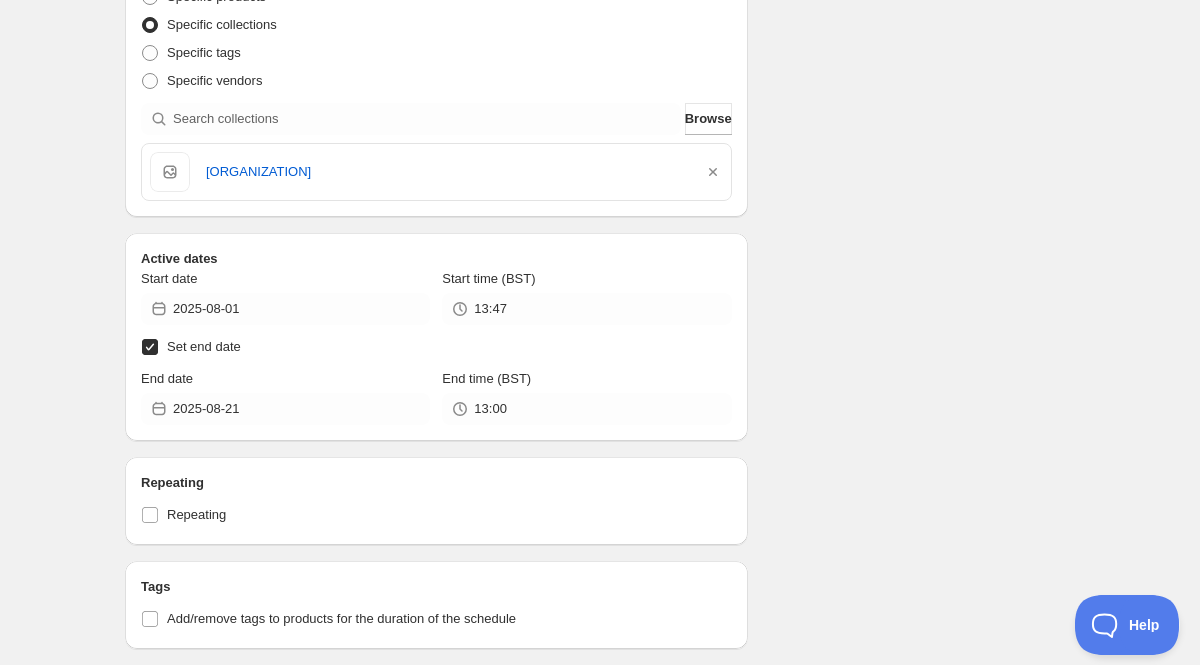 click 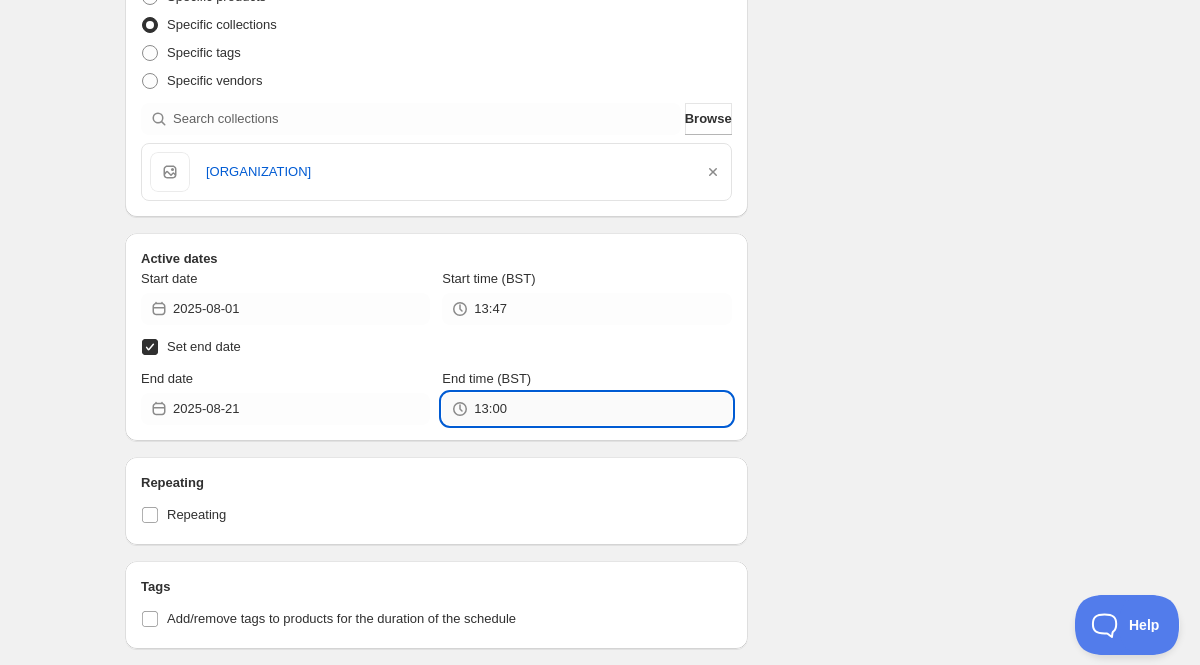 click on "13:00" at bounding box center [602, 409] 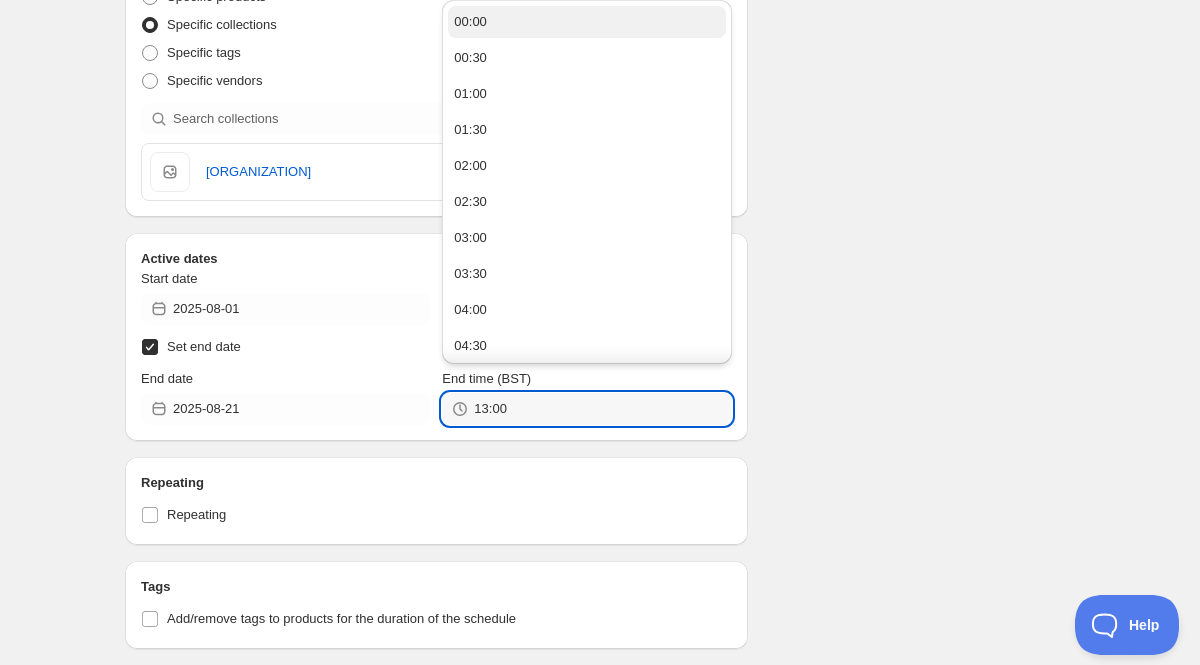 click on "00:00" at bounding box center (586, 22) 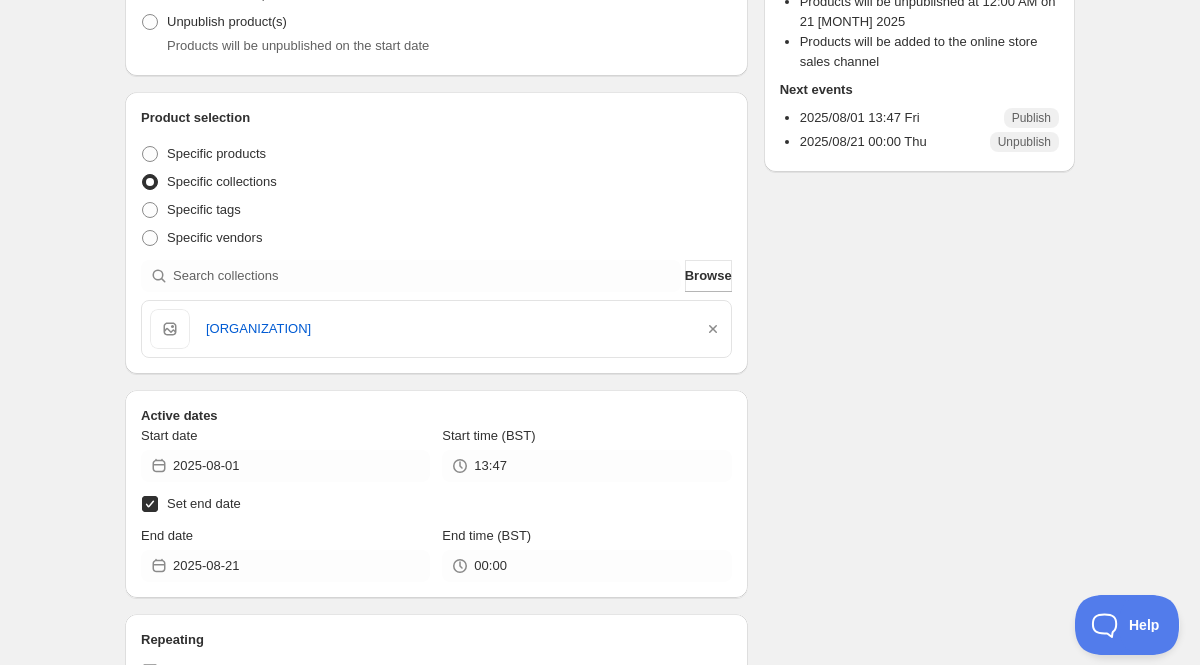 scroll, scrollTop: 0, scrollLeft: 0, axis: both 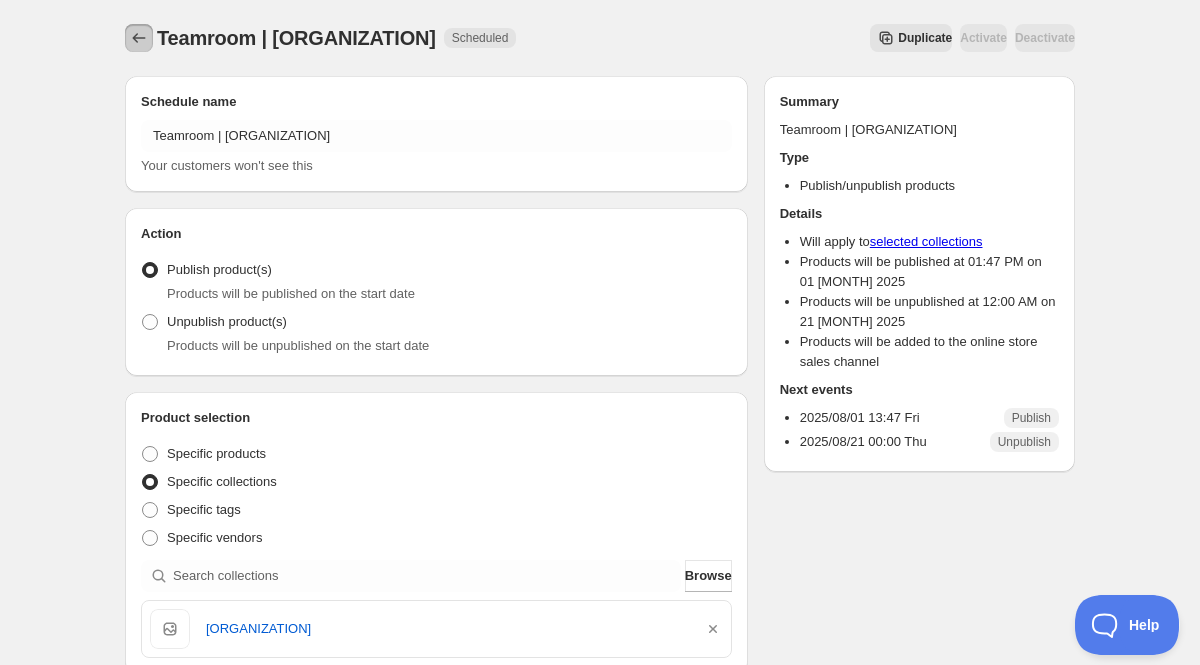 click at bounding box center [139, 38] 